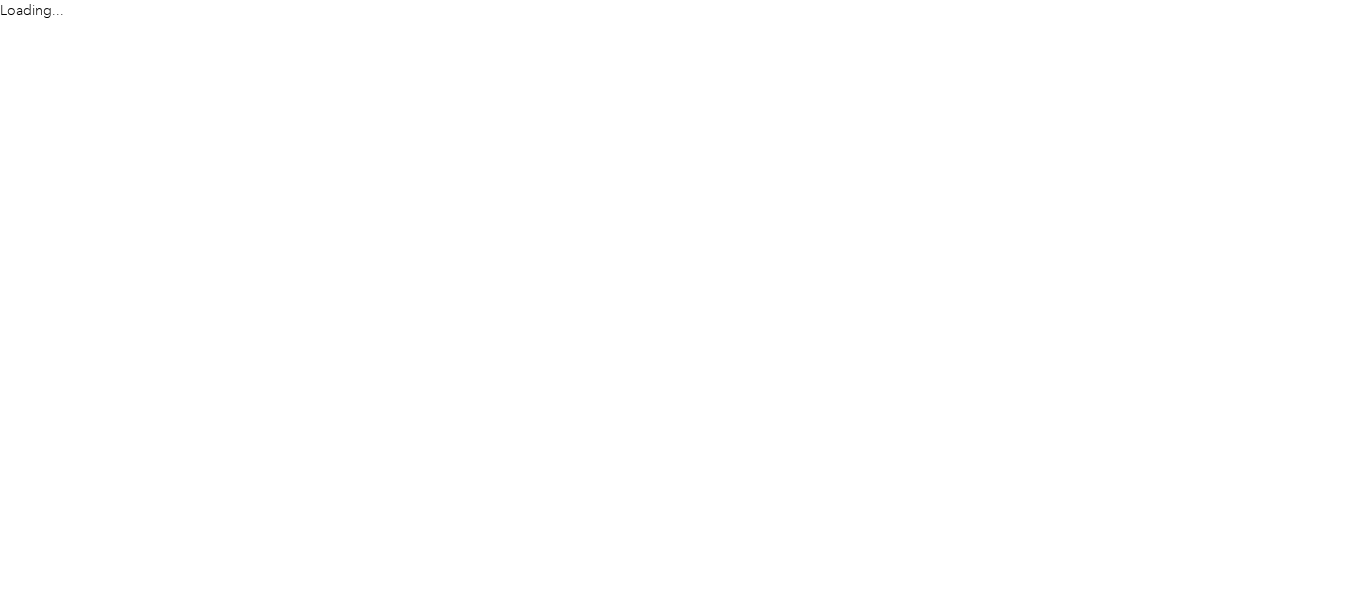 scroll, scrollTop: 0, scrollLeft: 0, axis: both 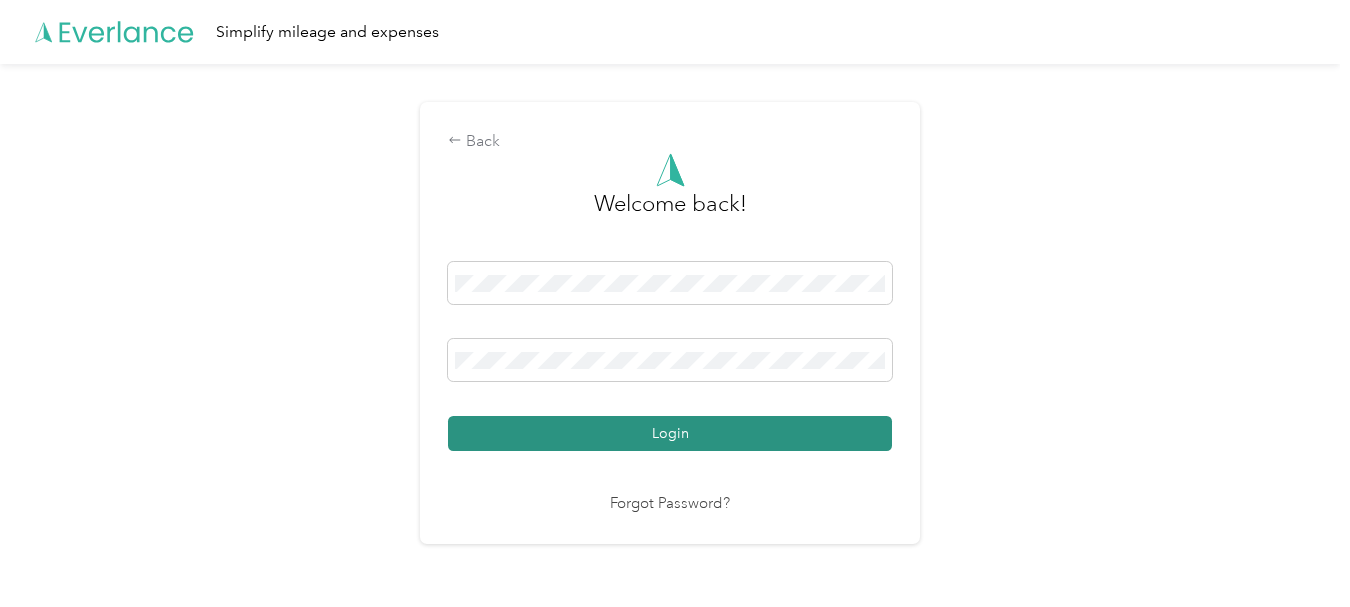 click on "Login" at bounding box center (670, 433) 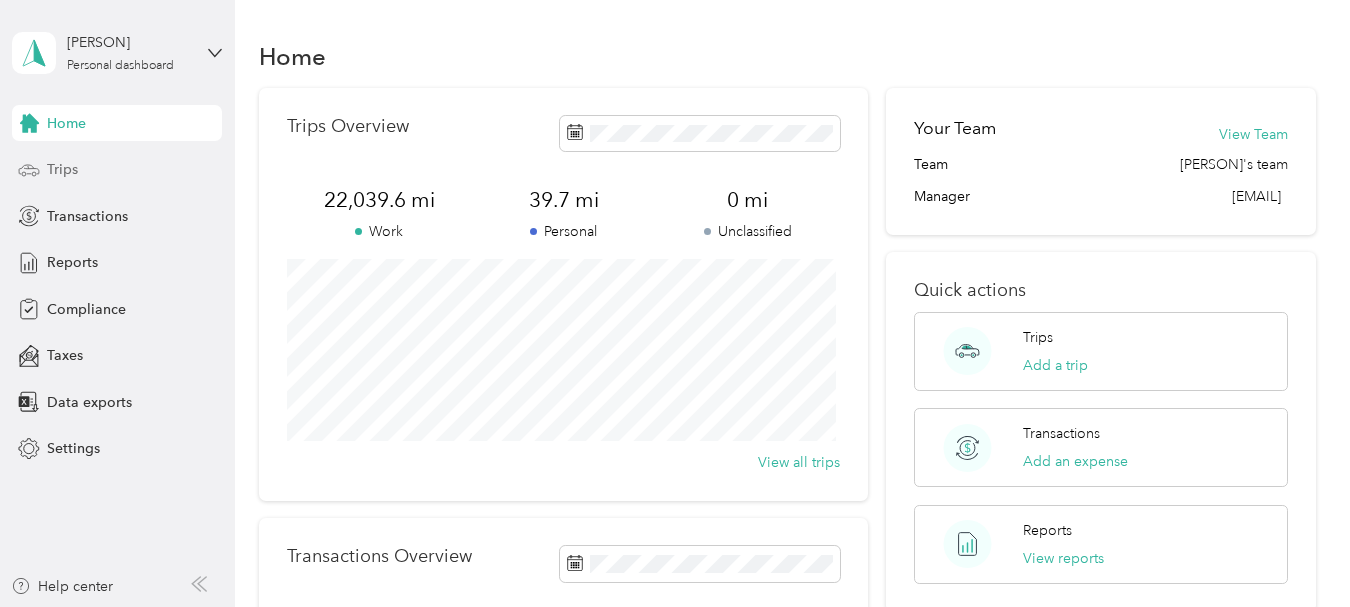 click on "Trips" at bounding box center (62, 169) 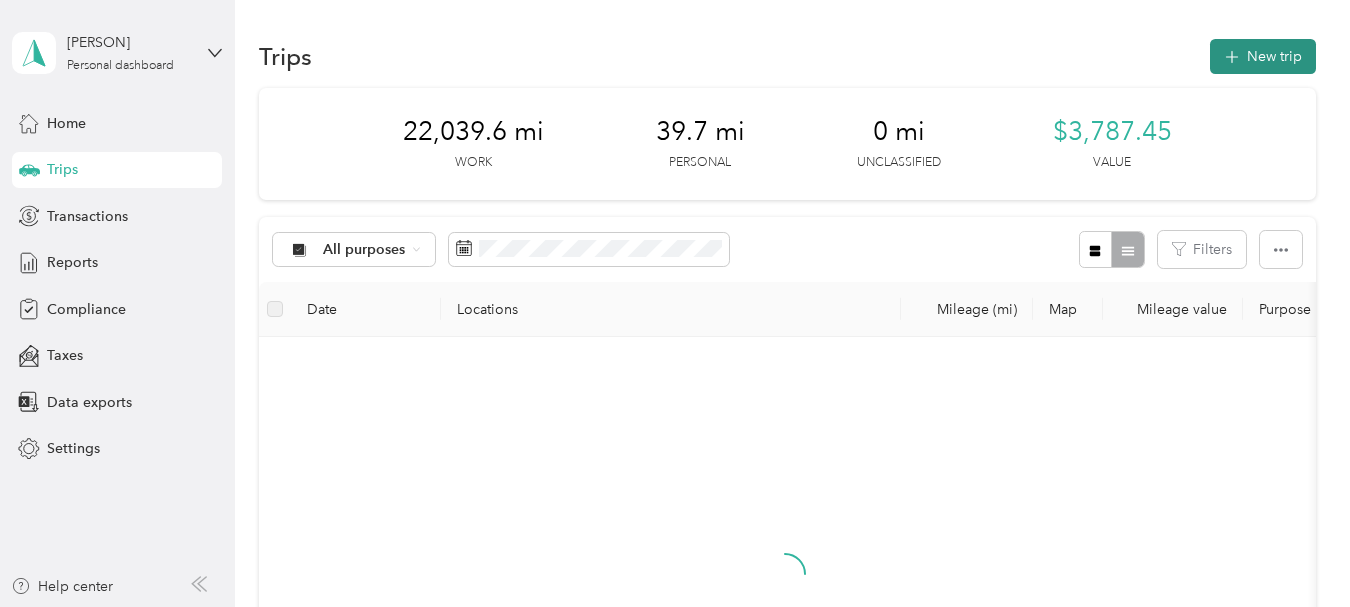 click on "New trip" at bounding box center [1263, 56] 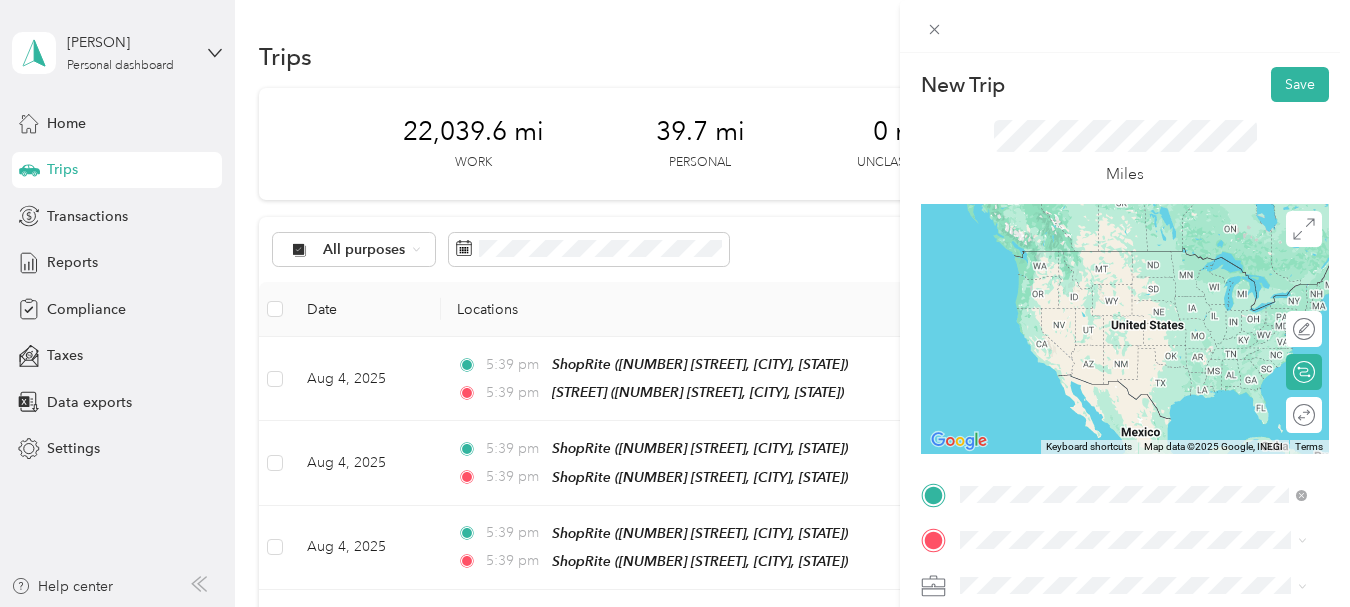 click on "[STREET] [NUMBER] [STREET], [POSTAL_CODE], [CITY], [STATE], [COUNTRY]" at bounding box center (1149, 371) 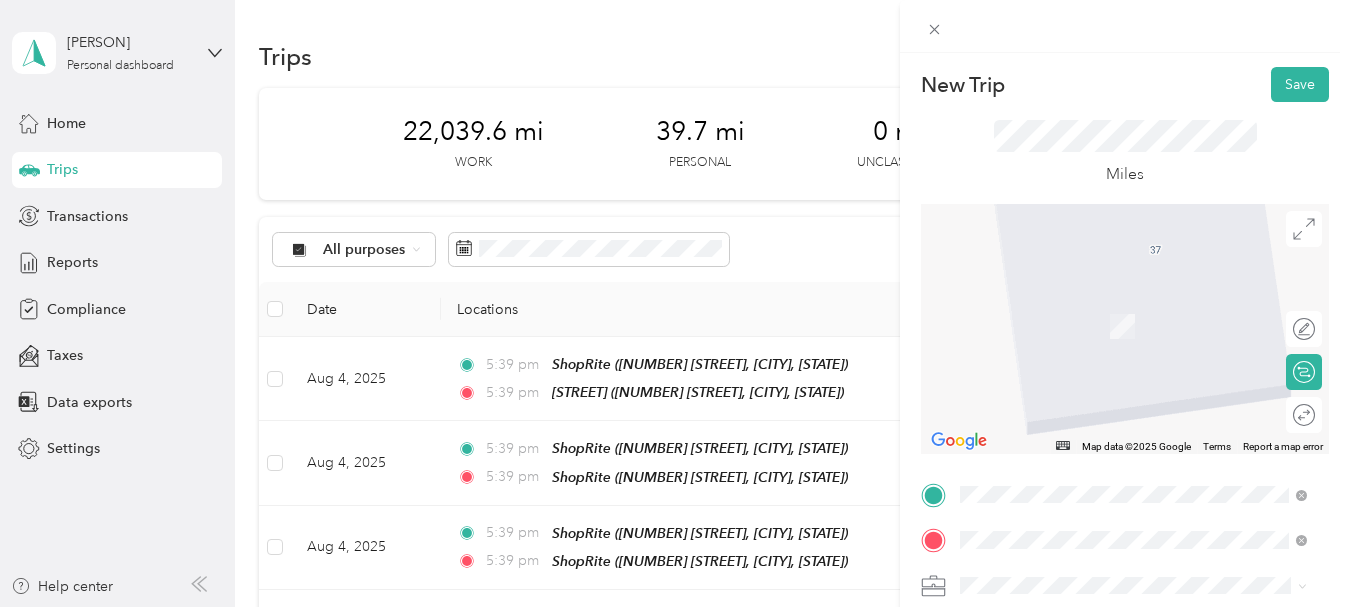 click on "[NUMBER] [STREET], [POSTAL_CODE], [CITY], [STATE], [COUNTRY]" at bounding box center (1144, 421) 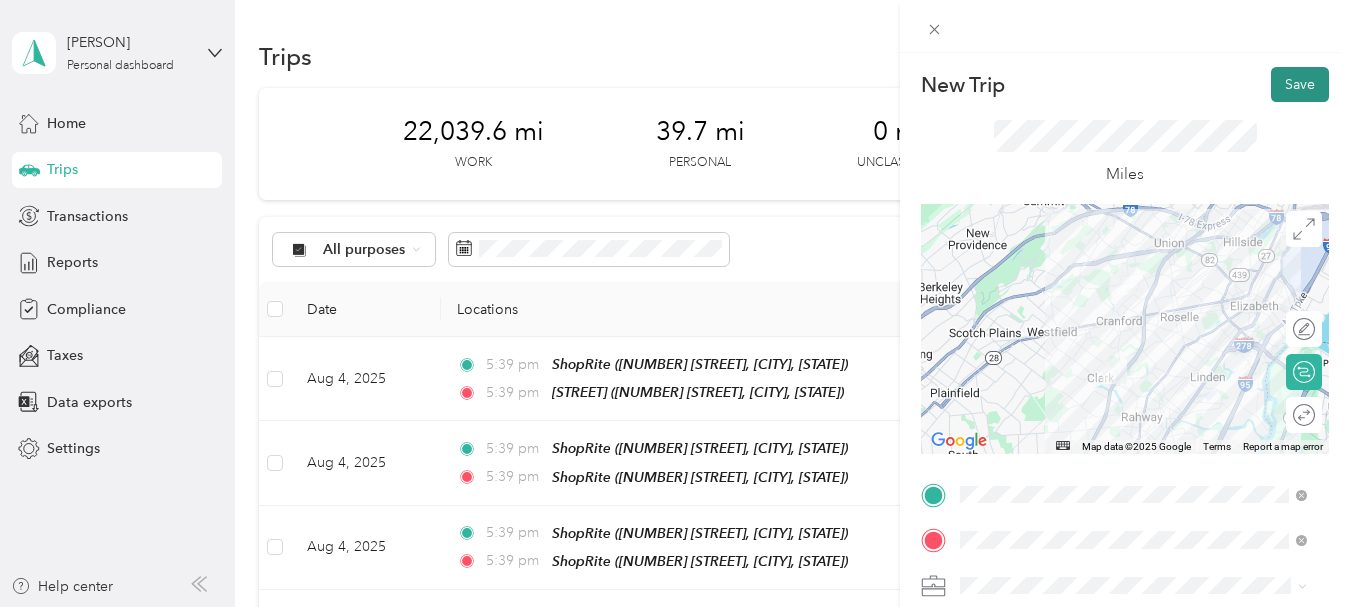 click on "Save" at bounding box center [1300, 84] 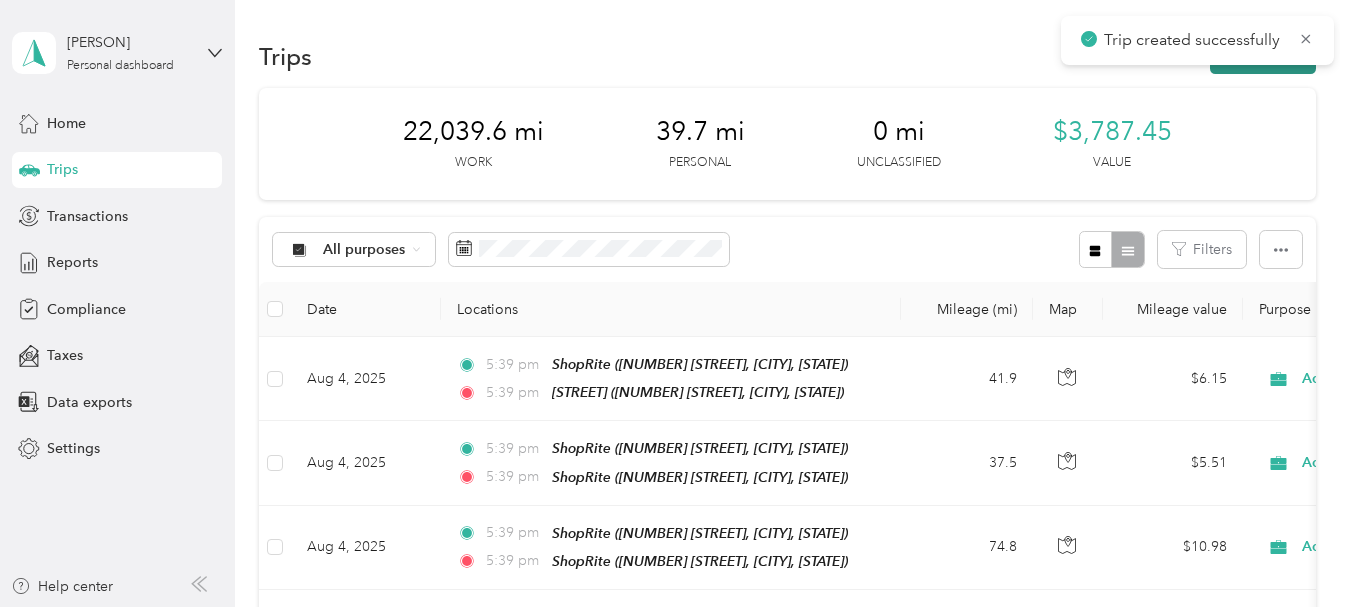 click on "New trip" at bounding box center (1263, 56) 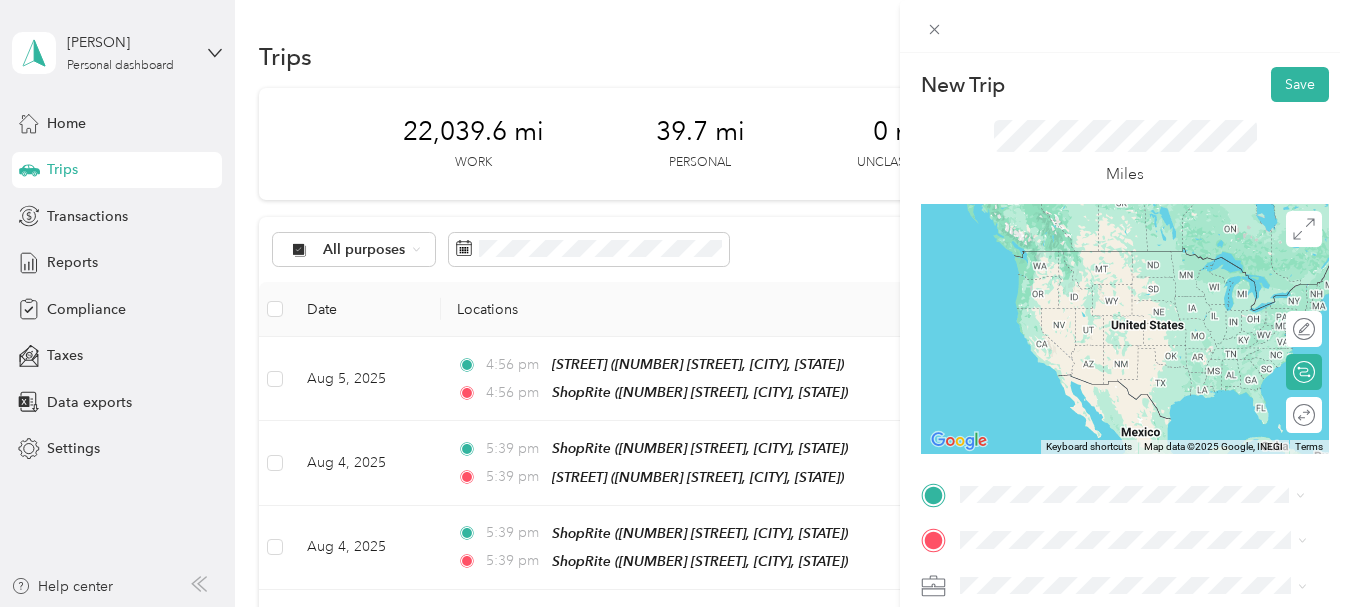 click on "TEAM ShopRite [NUMBER] [STREET], [POSTAL_CODE], [CITY], [STATE], [COUNTRY]" at bounding box center (1133, 361) 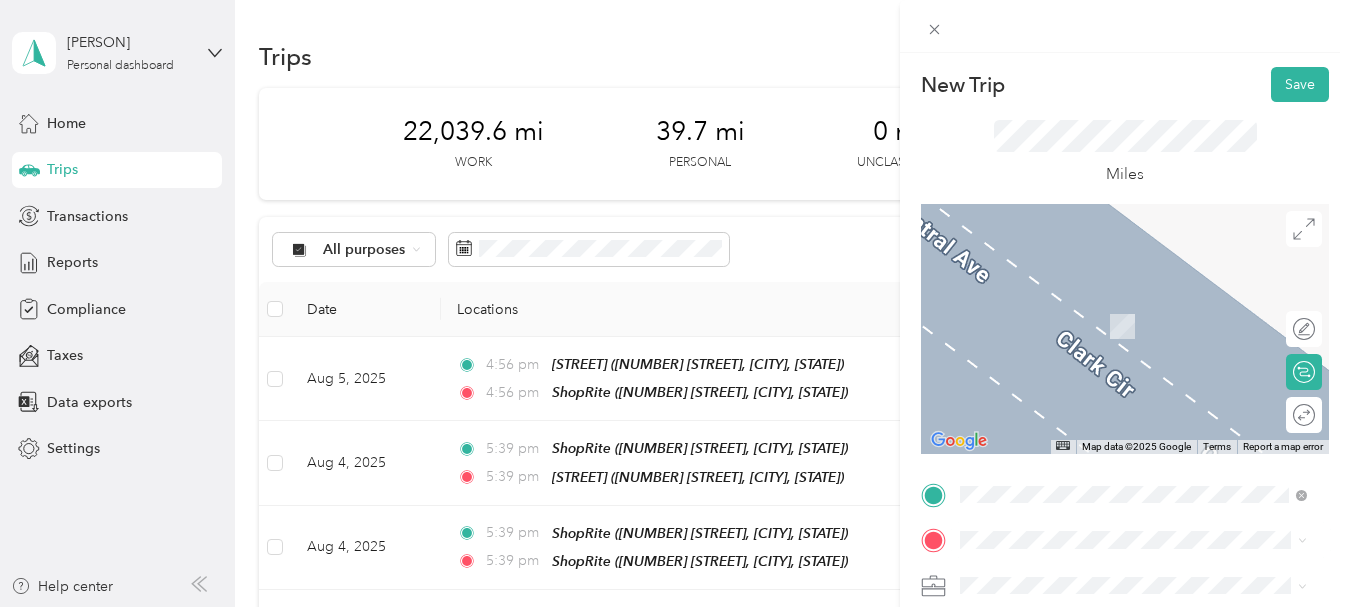 click on "[NUMBER] [STREET], [POSTAL_CODE], [CITY], [STATE], [COUNTRY]" at bounding box center [1144, 342] 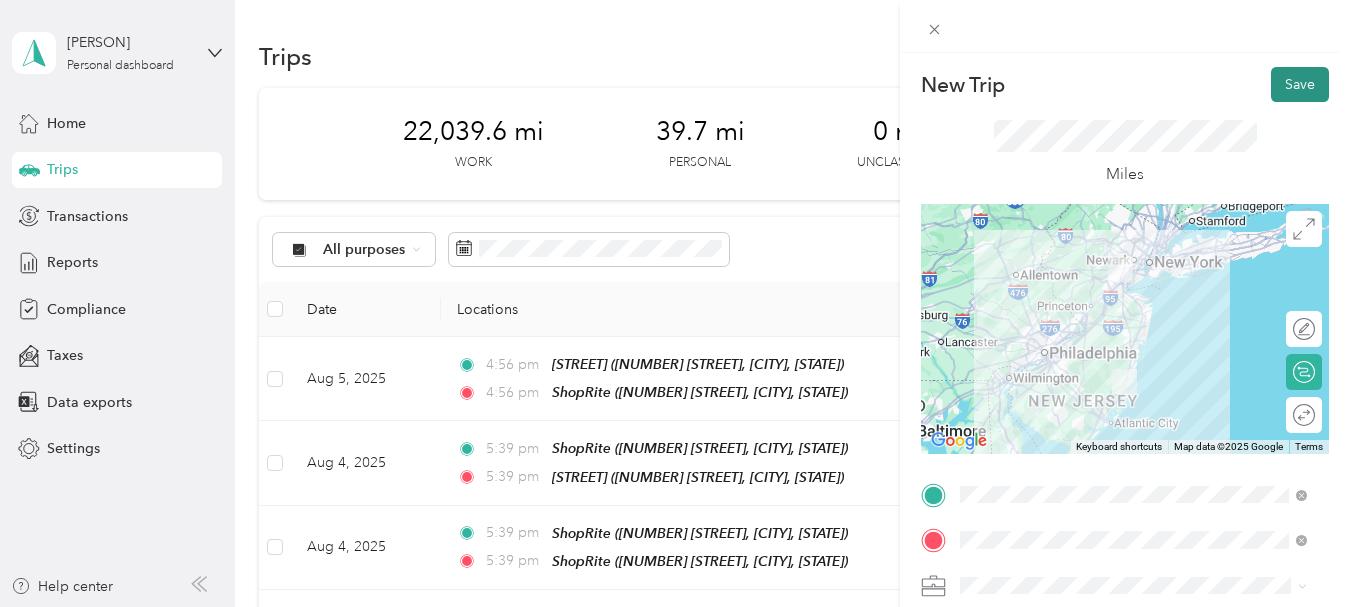 click on "Save" at bounding box center [1300, 84] 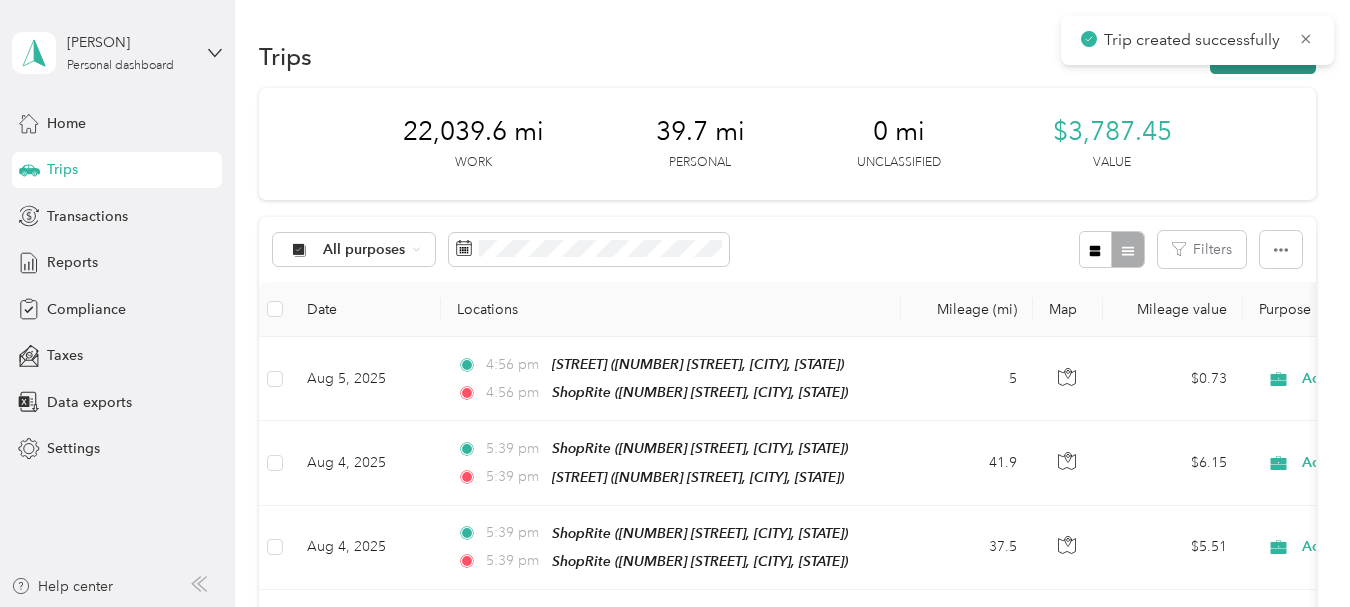 click on "New trip" at bounding box center [1263, 56] 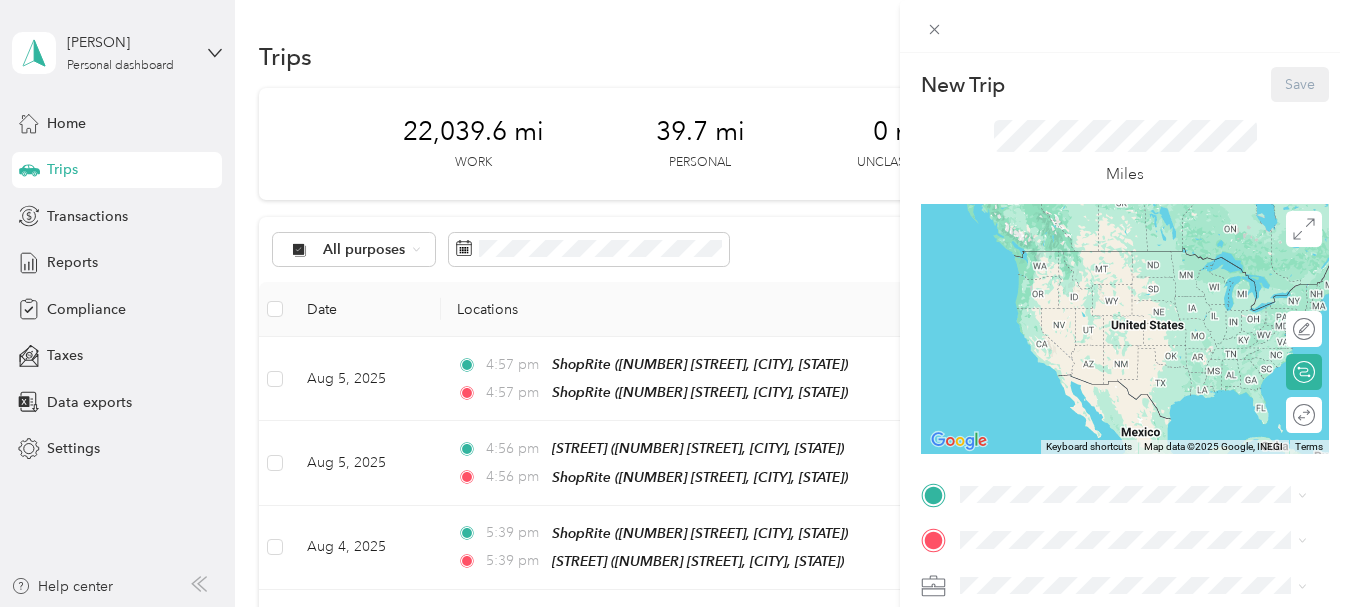 scroll, scrollTop: 531, scrollLeft: 0, axis: vertical 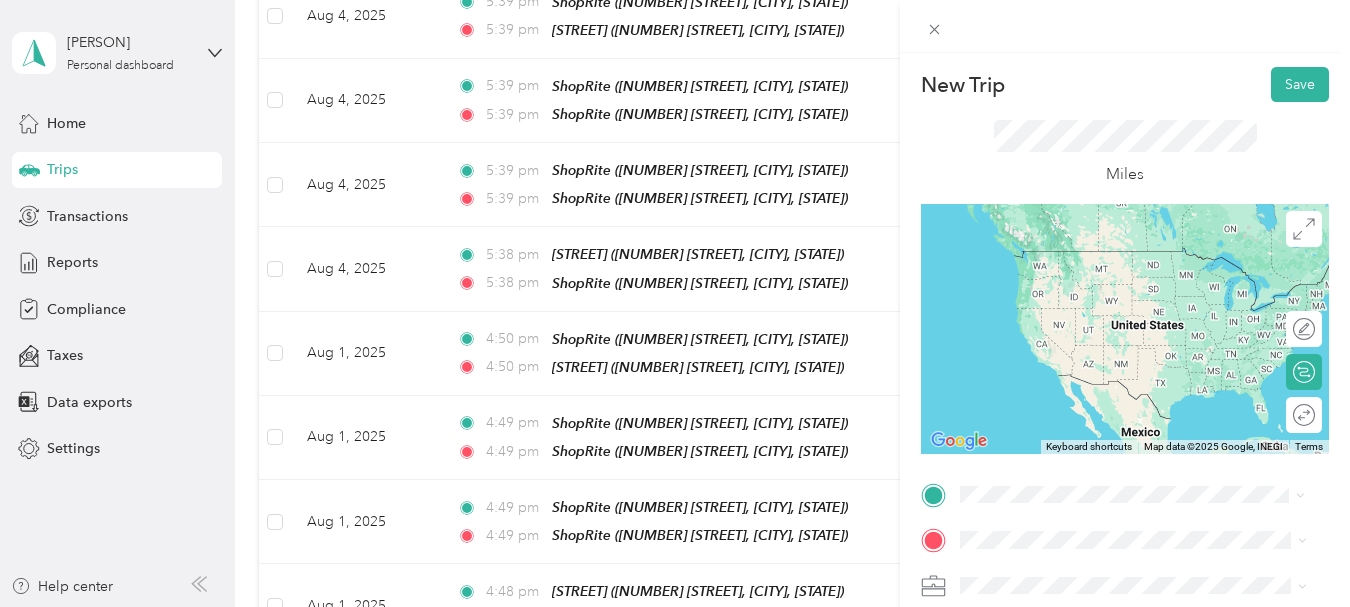 click on "[NUMBER] [STREET], [POSTAL_CODE], [CITY], [STATE], [COUNTRY]" at bounding box center [1144, 298] 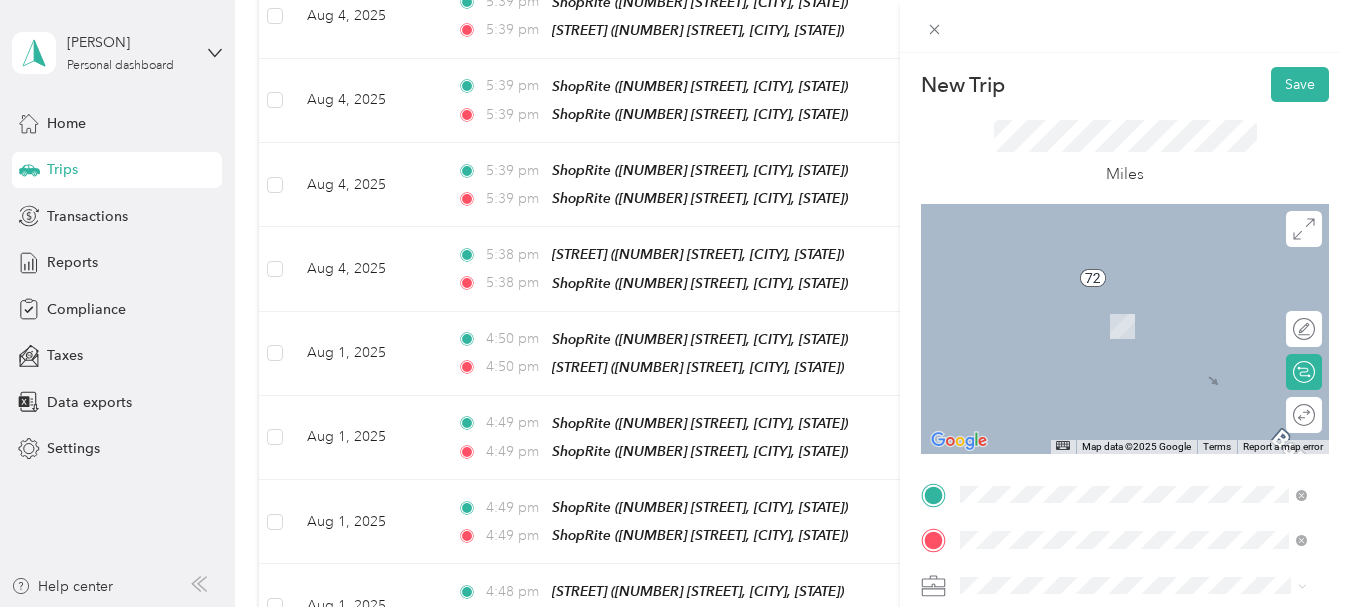 click on "TEAM ShopRite [NUMBER] [STREET], [POSTAL_CODE], [CITY], [STATE], [COUNTRY]" at bounding box center (1149, 330) 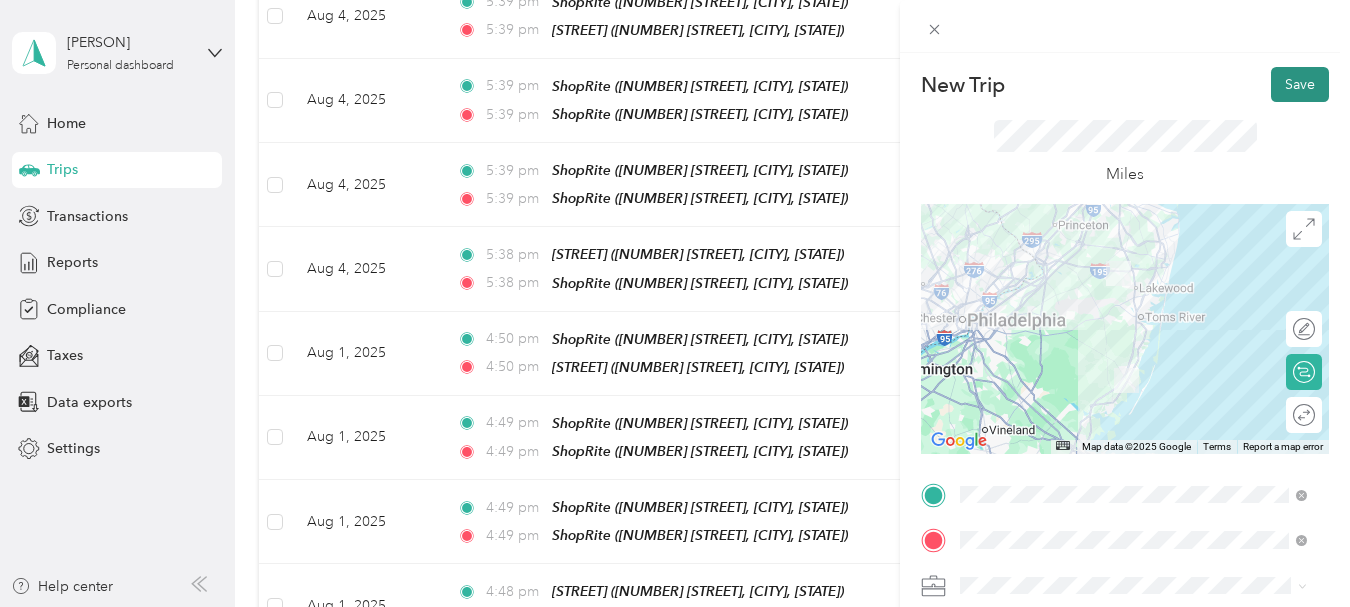 click on "Save" at bounding box center [1300, 84] 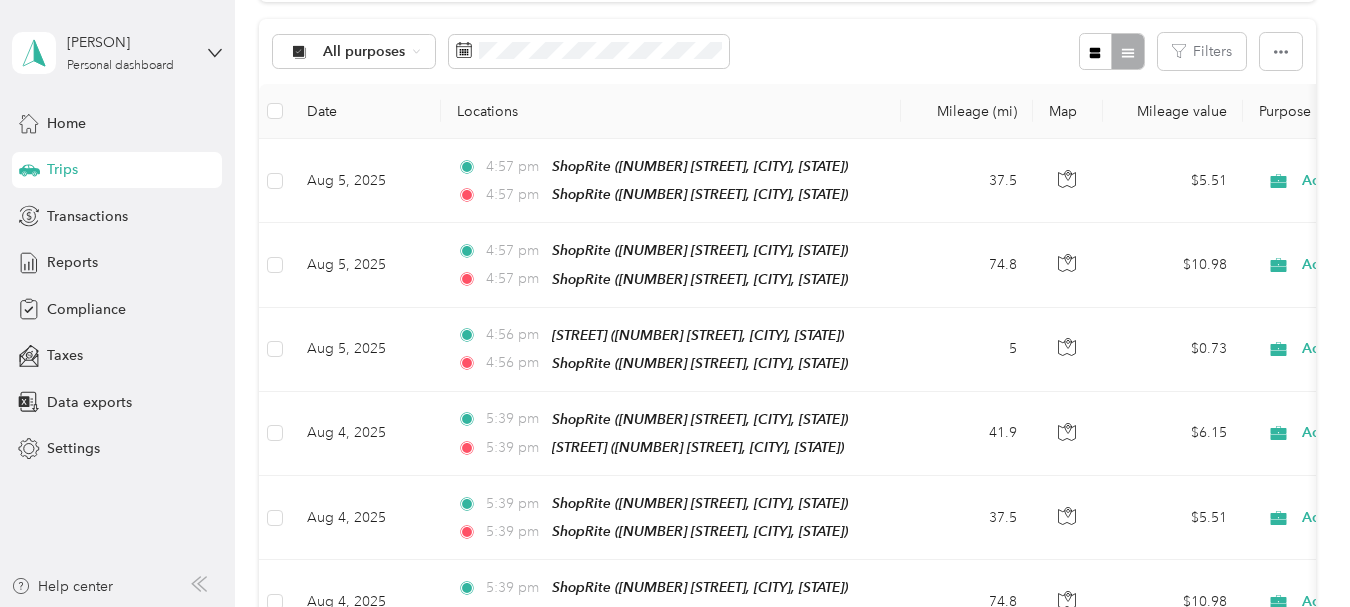 scroll, scrollTop: 126, scrollLeft: 0, axis: vertical 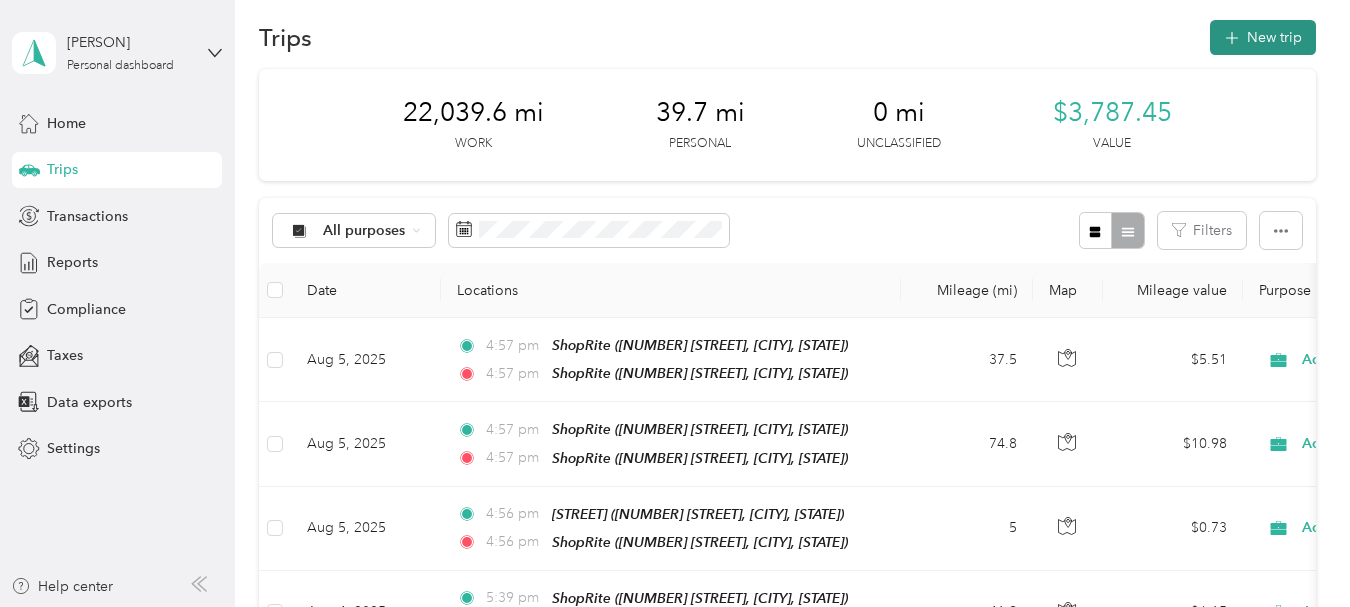 click on "New trip" at bounding box center [1263, 37] 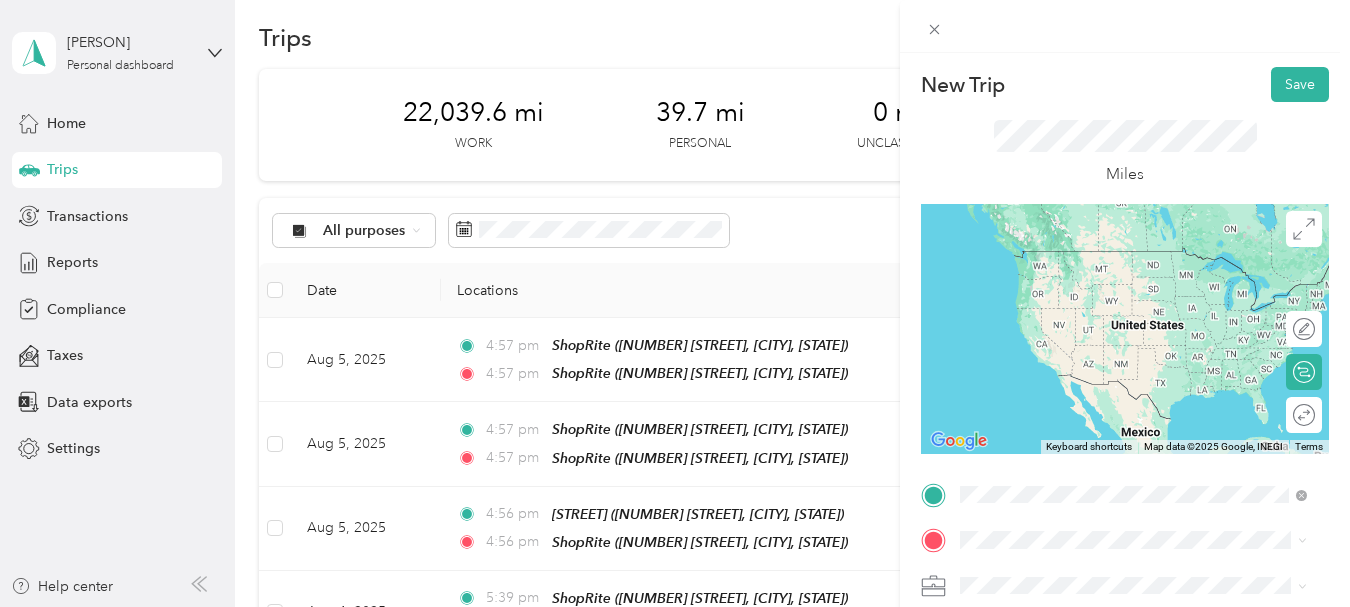 click on "[NUMBER] [STREET], [POSTAL_CODE], [CITY], [STATE], [COUNTRY]" at bounding box center [1144, 298] 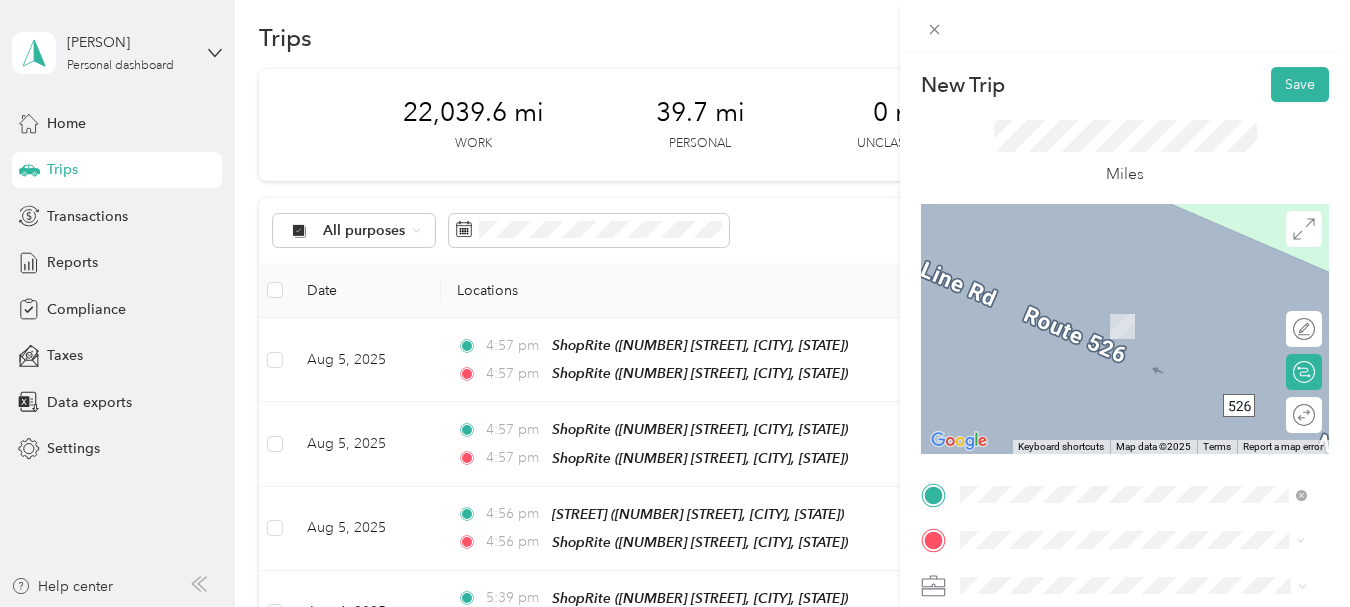 click on "[NUMBER] [STREET], [POSTAL_CODE], [CITY], [STATE], [COUNTRY]" at bounding box center (1144, 428) 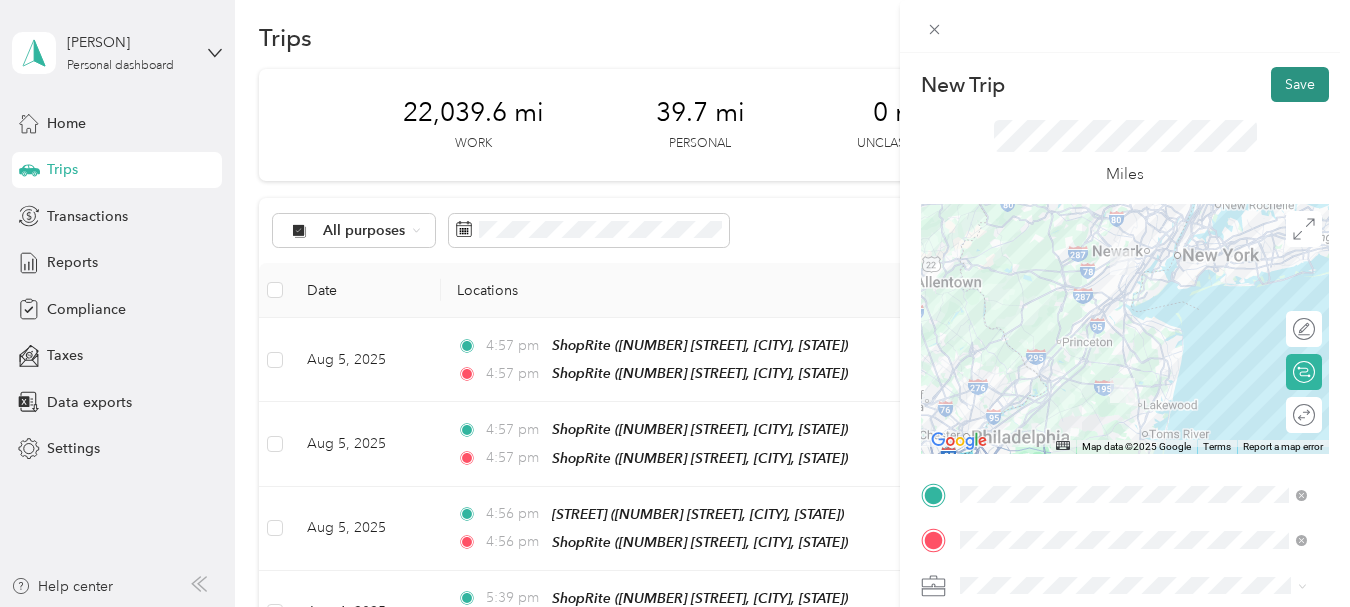 click on "Save" at bounding box center (1300, 84) 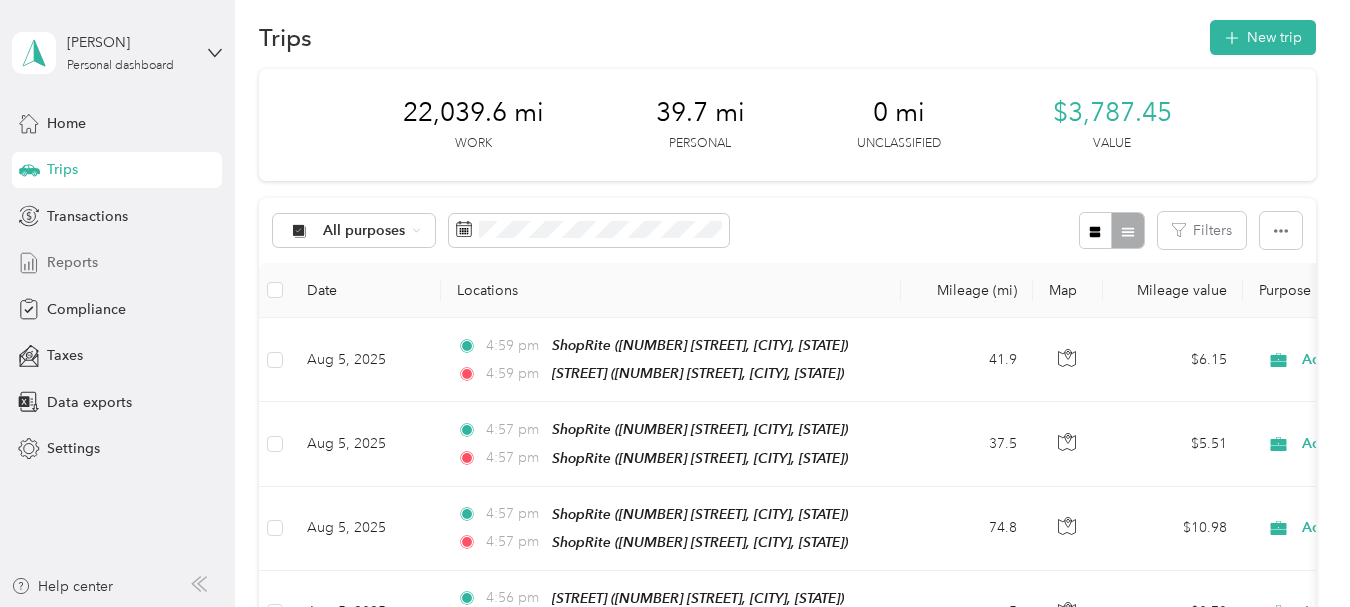click on "Reports" at bounding box center [72, 262] 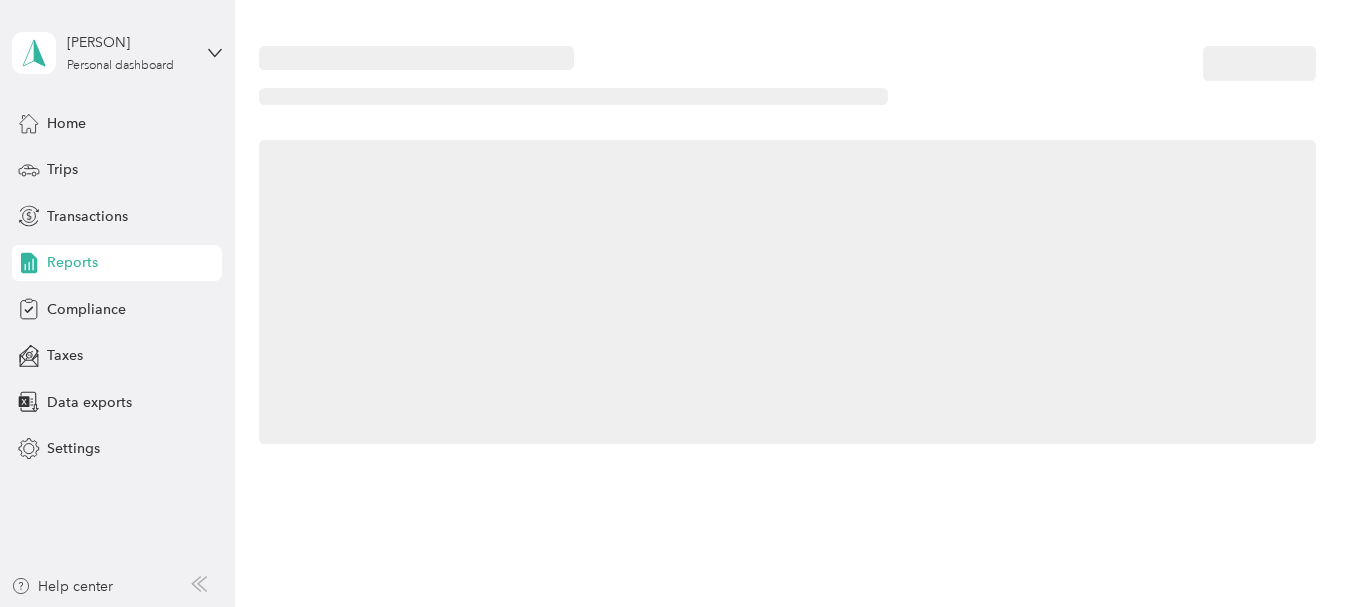 scroll, scrollTop: 0, scrollLeft: 0, axis: both 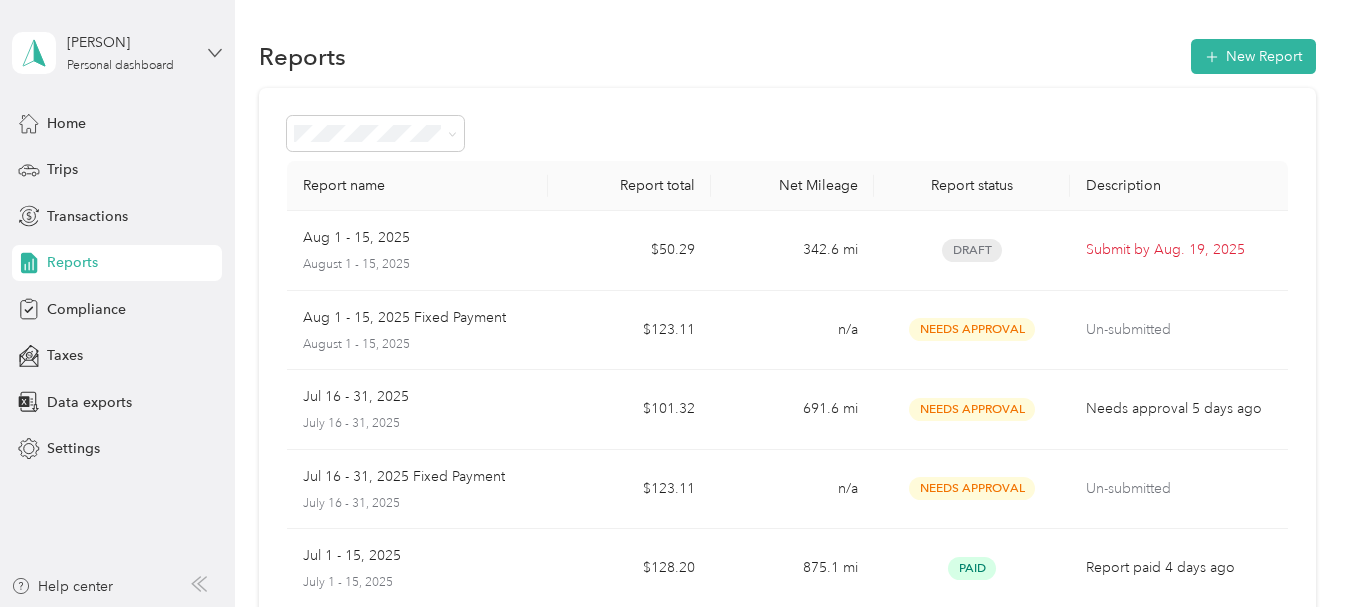 click 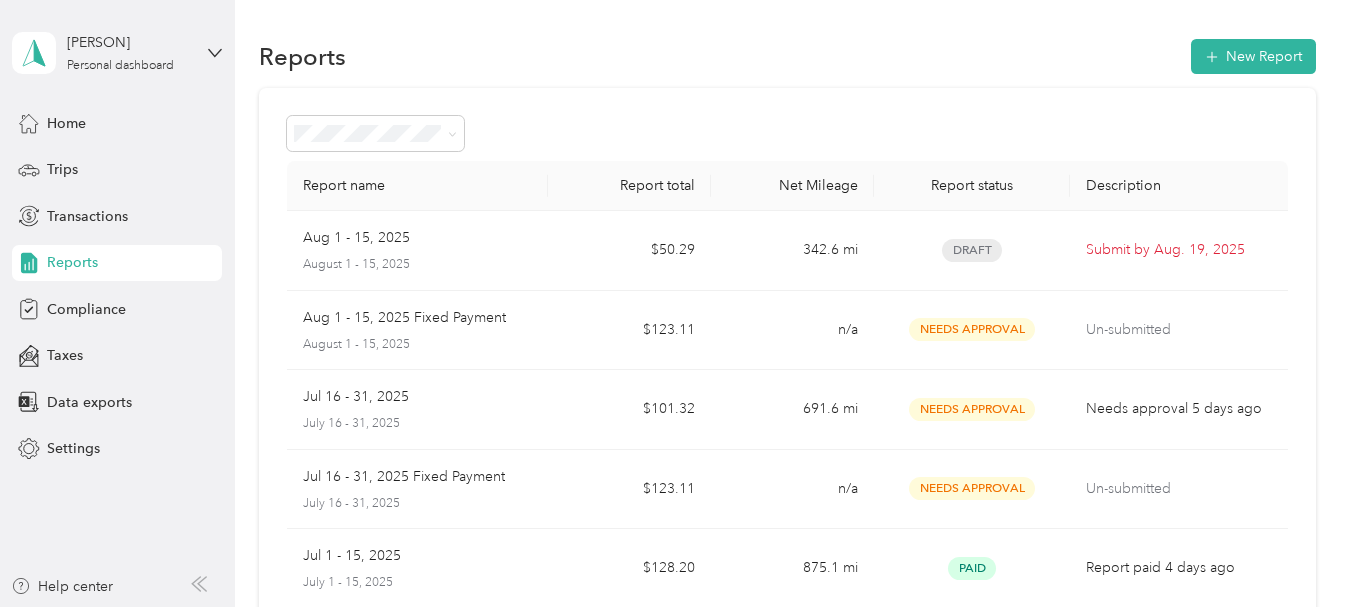 click on "Log out" at bounding box center (164, 153) 